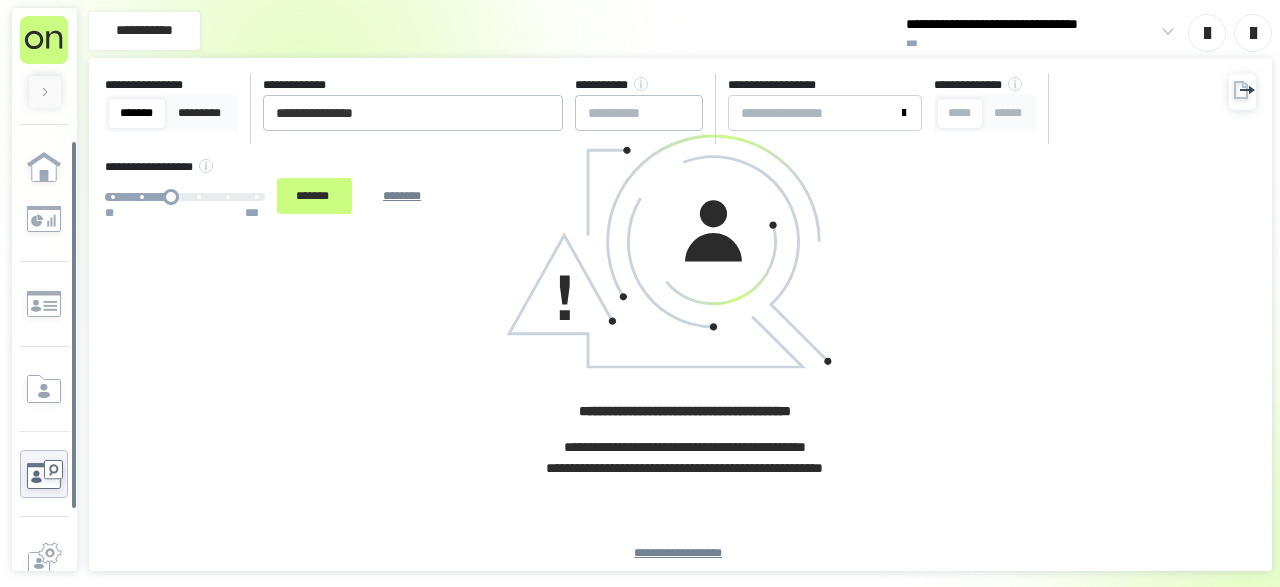 scroll, scrollTop: 0, scrollLeft: 0, axis: both 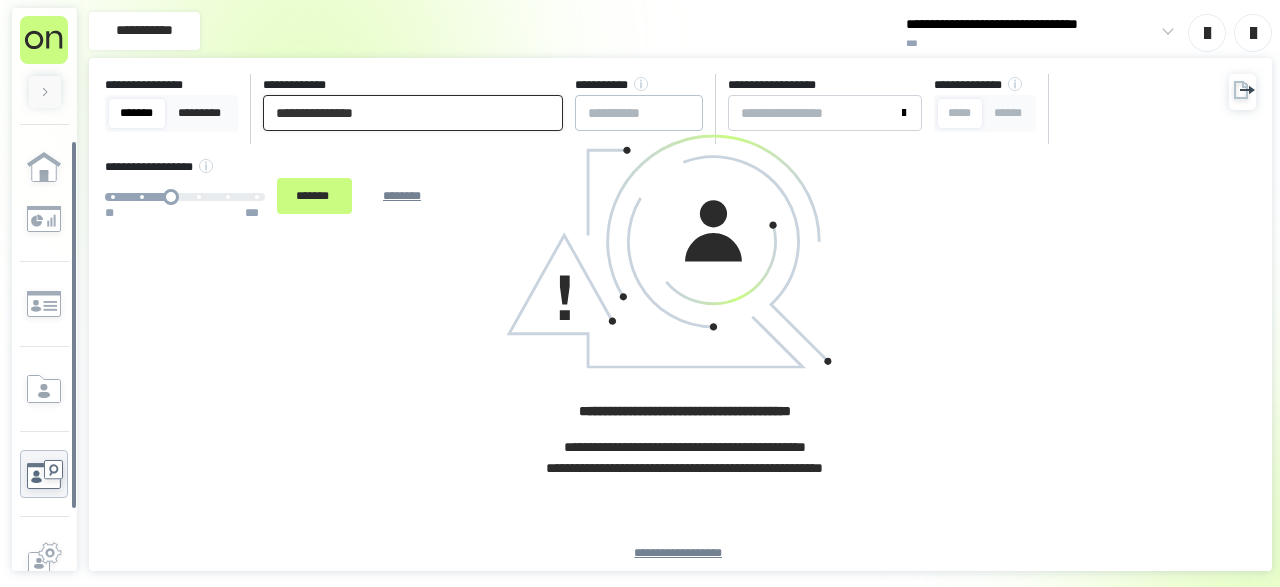 drag, startPoint x: 411, startPoint y: 116, endPoint x: 0, endPoint y: 160, distance: 413.3485 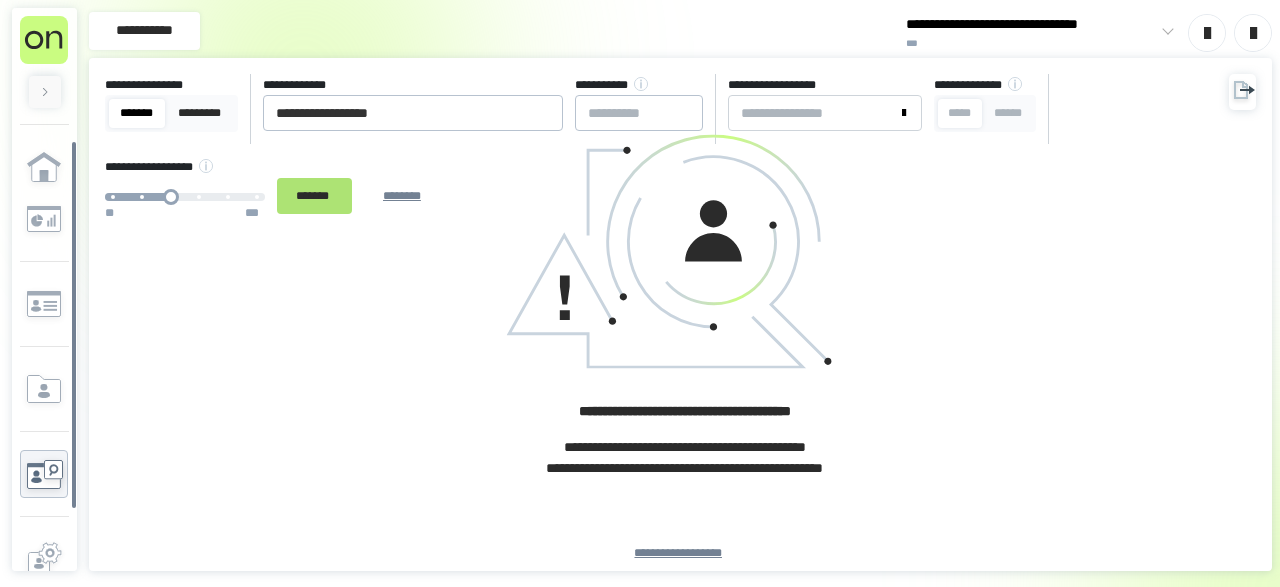click on "*******" at bounding box center (314, 196) 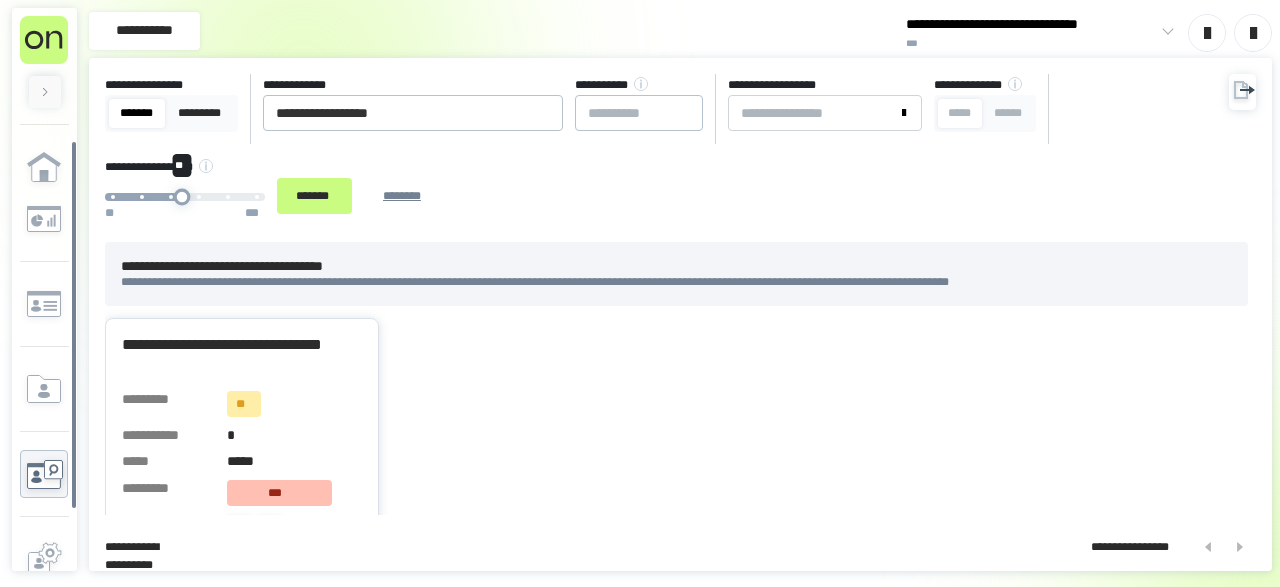drag, startPoint x: 173, startPoint y: 191, endPoint x: 183, endPoint y: 190, distance: 10.049875 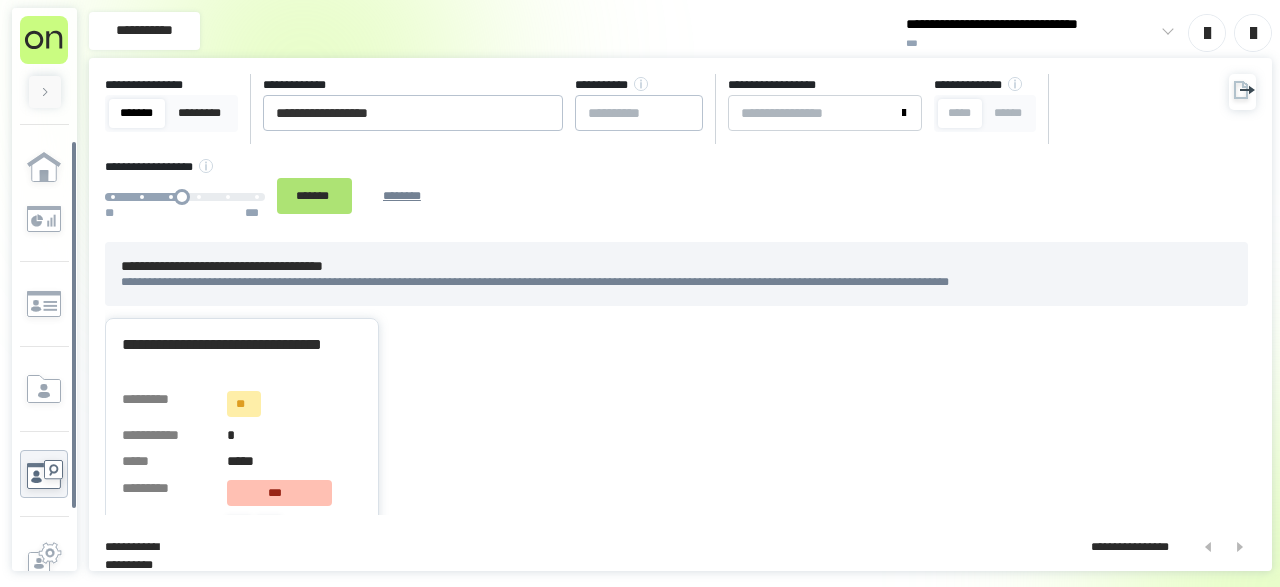 click on "*******" at bounding box center [314, 195] 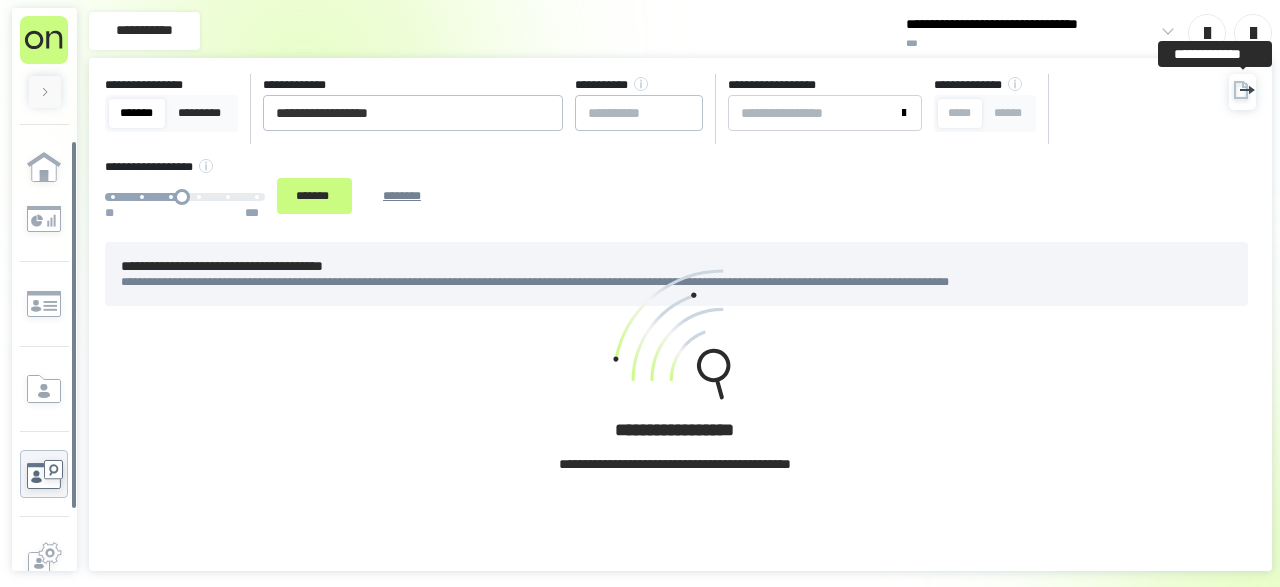 click 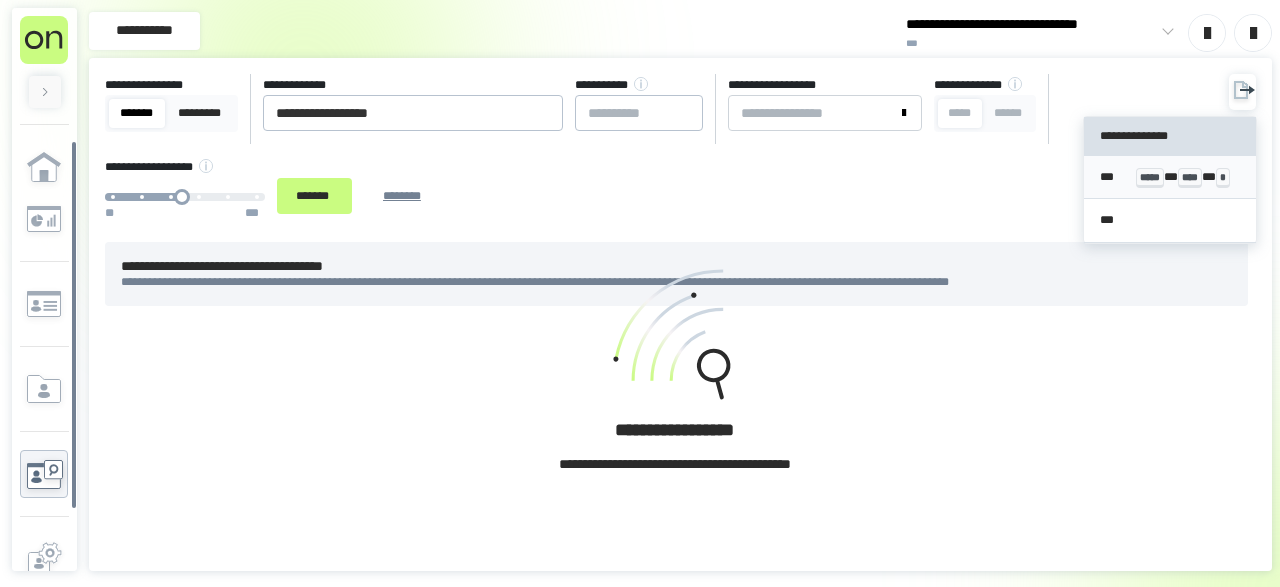 click on "*** ***** * **** *   *" at bounding box center (1169, 177) 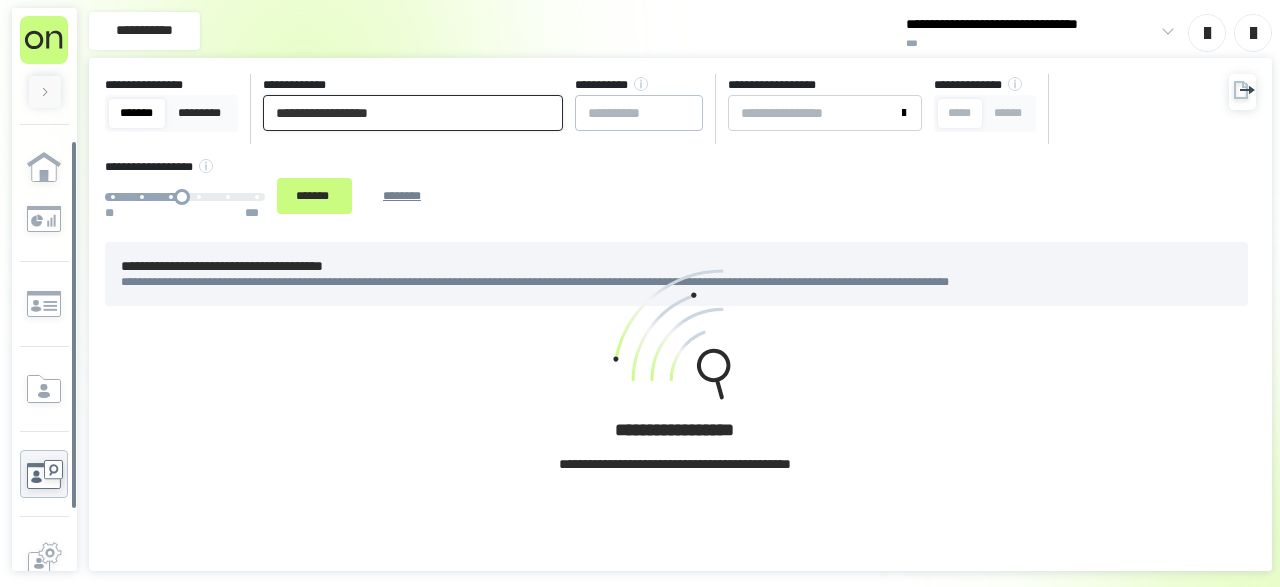 drag, startPoint x: 451, startPoint y: 117, endPoint x: 0, endPoint y: 111, distance: 451.03992 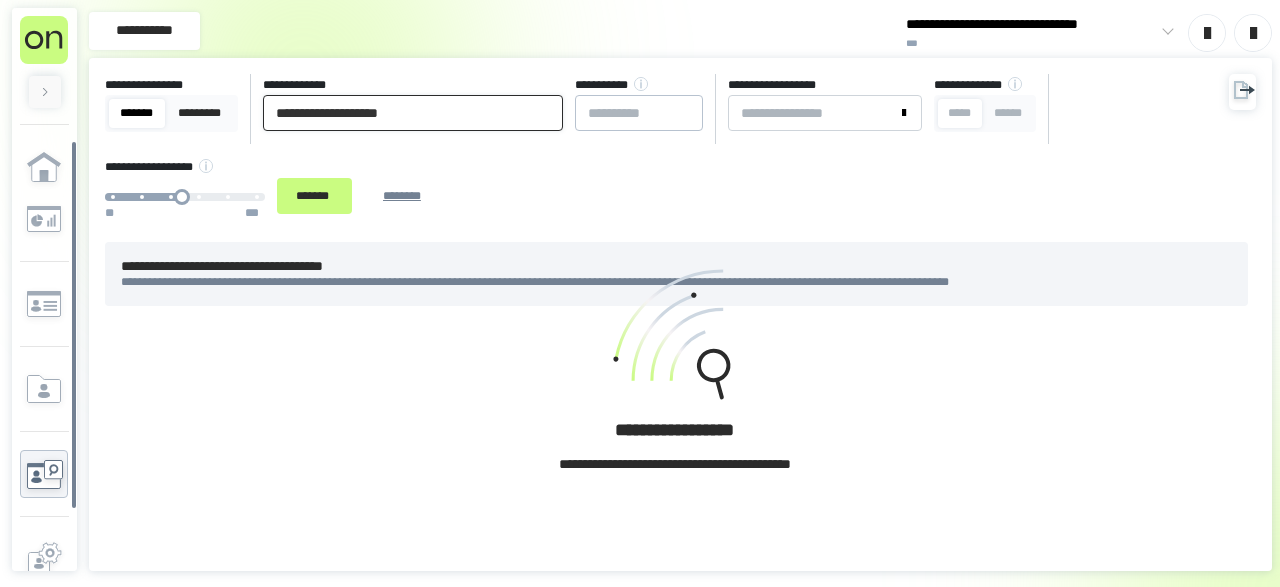 click on "**********" at bounding box center (413, 113) 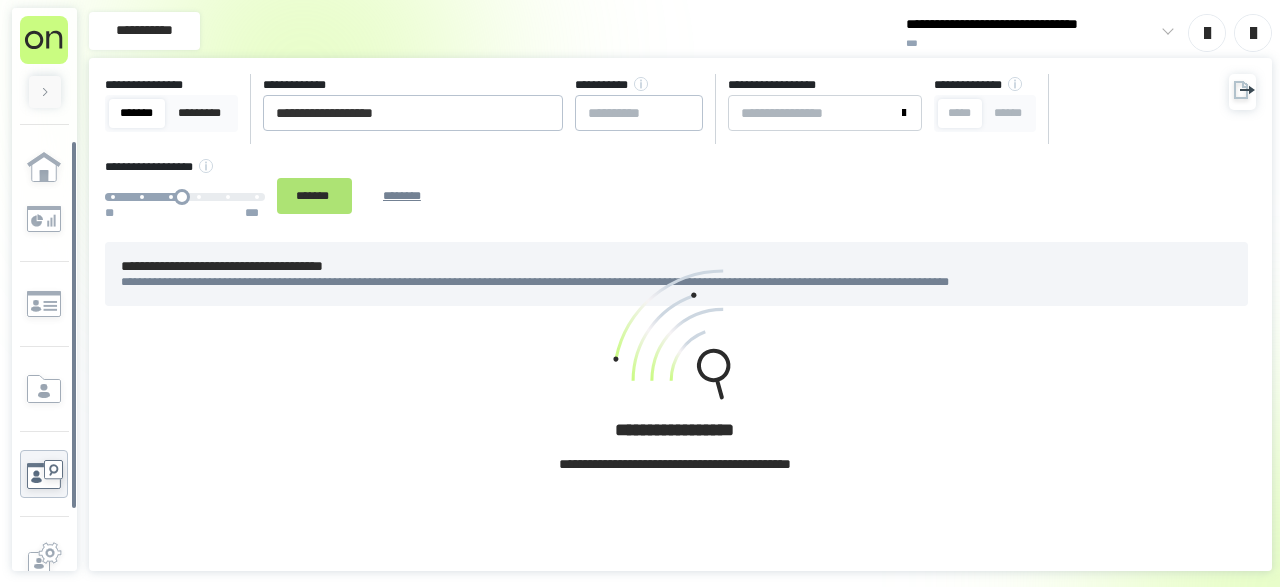 click on "*******" at bounding box center [314, 195] 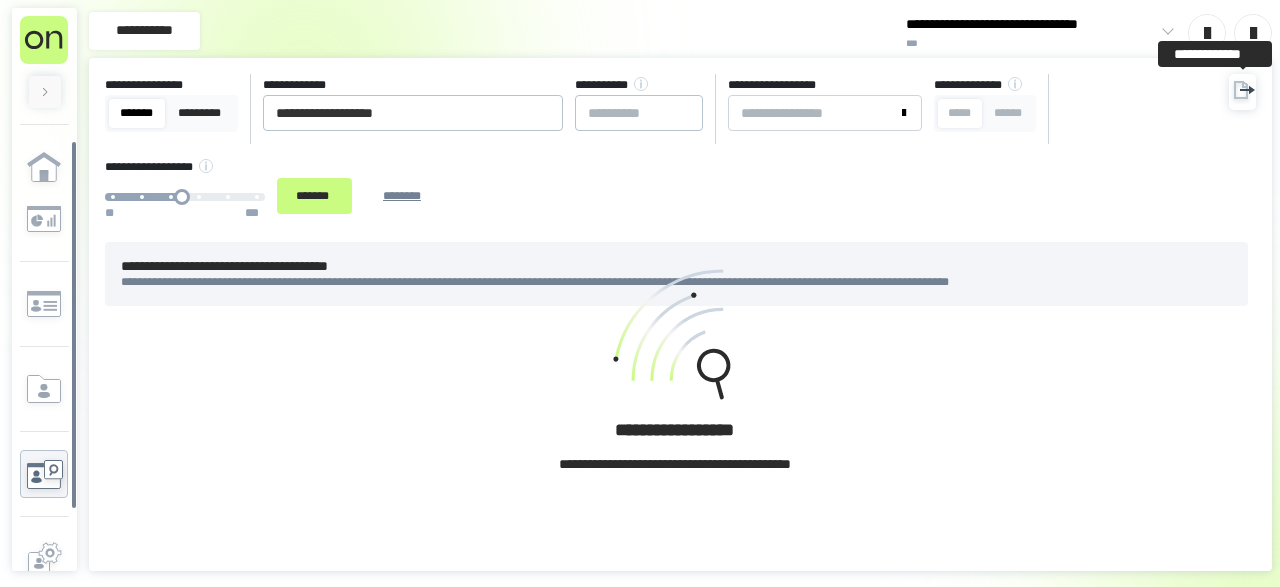 click 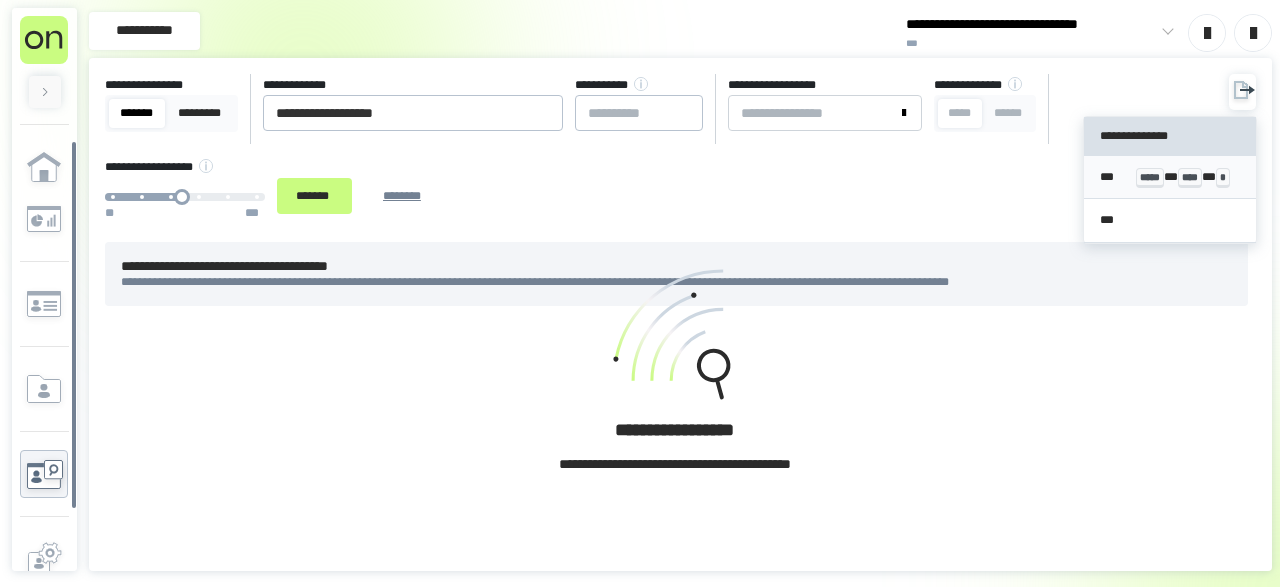click on "*** ***** * **** *   *" at bounding box center (1169, 177) 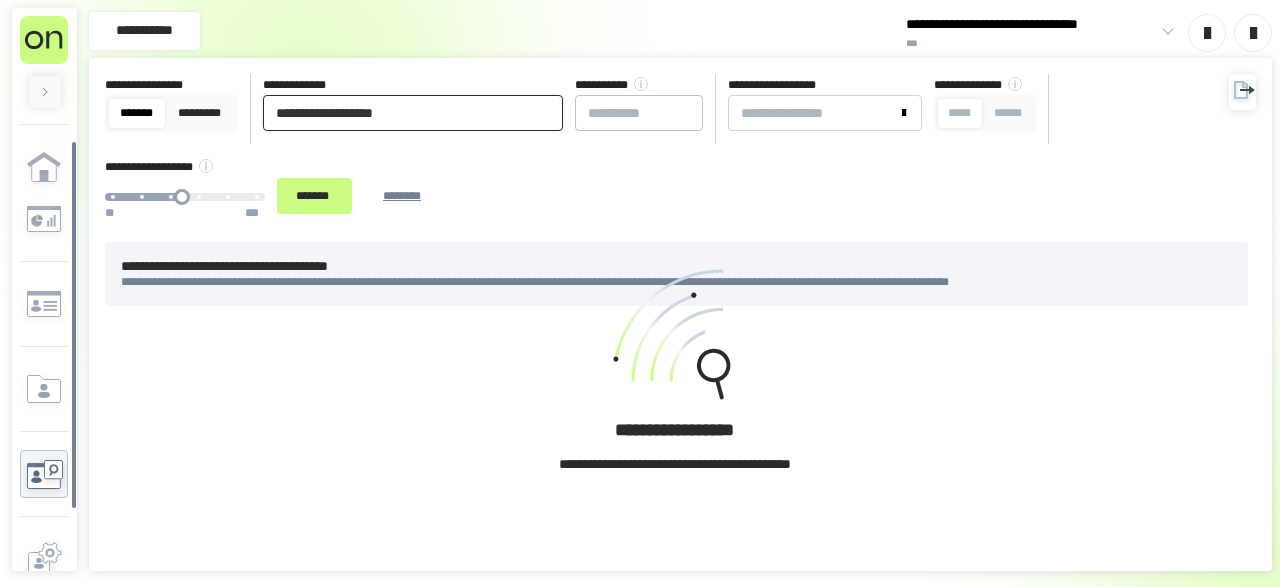 drag, startPoint x: 486, startPoint y: 121, endPoint x: 0, endPoint y: 47, distance: 491.60147 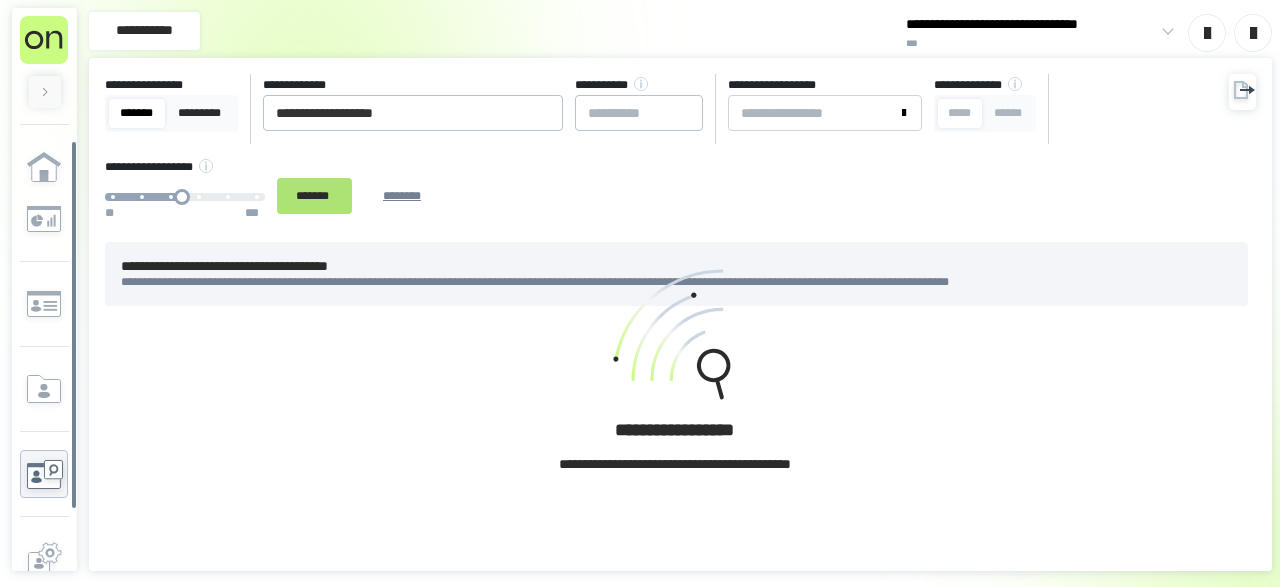 click on "*******" at bounding box center (314, 195) 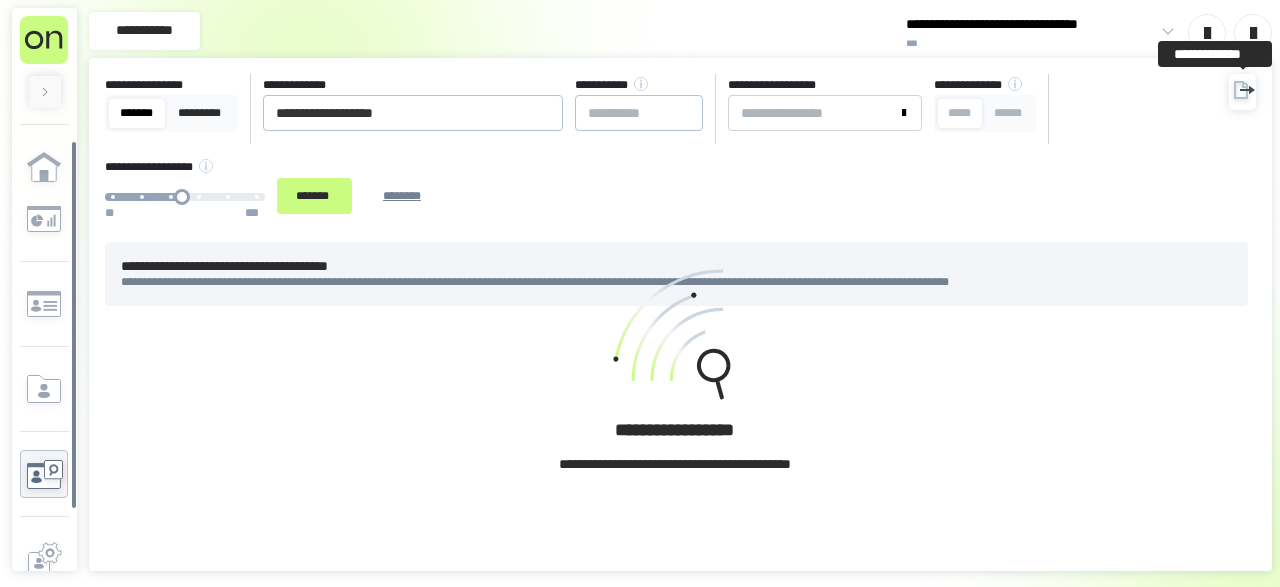 click 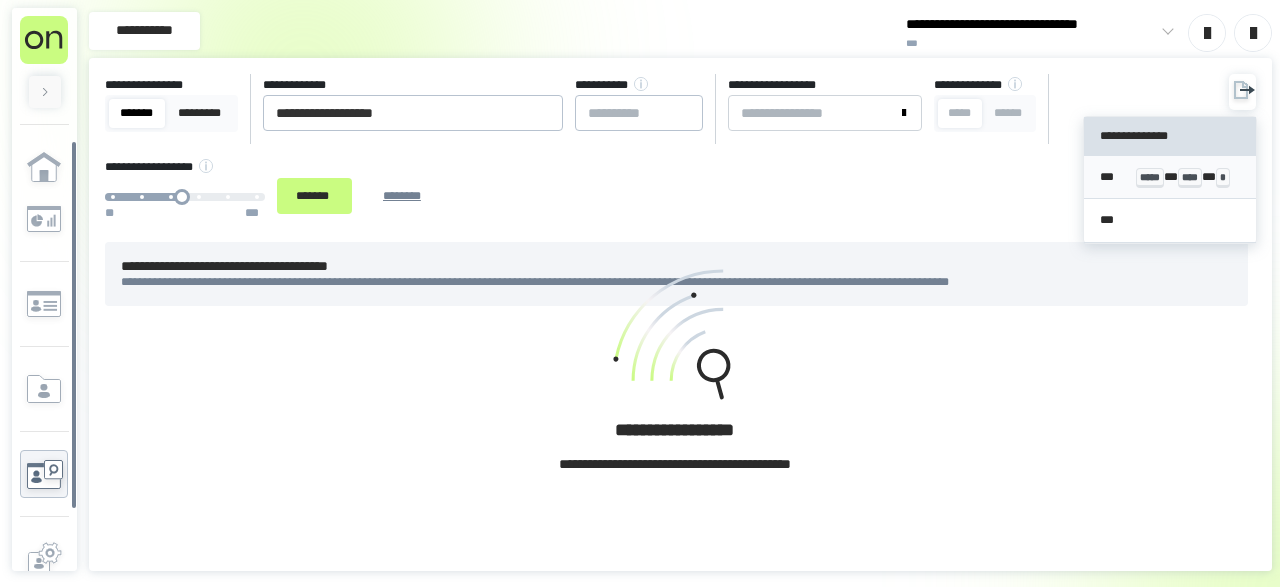 click on "*** ***** * **** *   *" at bounding box center (1169, 177) 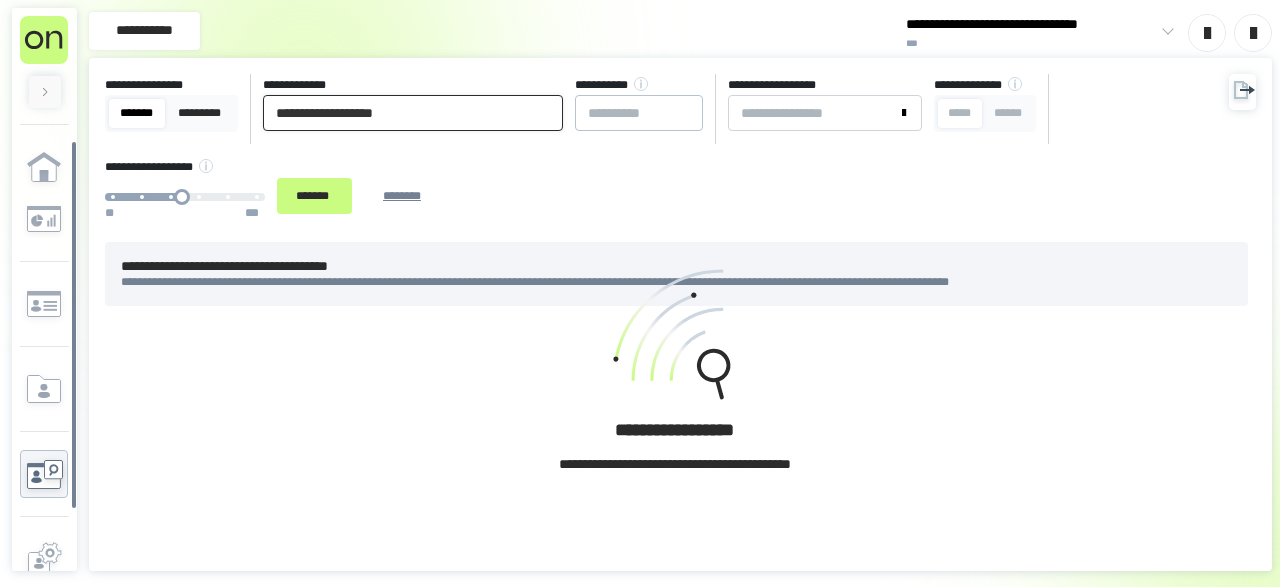 drag, startPoint x: 461, startPoint y: 121, endPoint x: 0, endPoint y: 86, distance: 462.32672 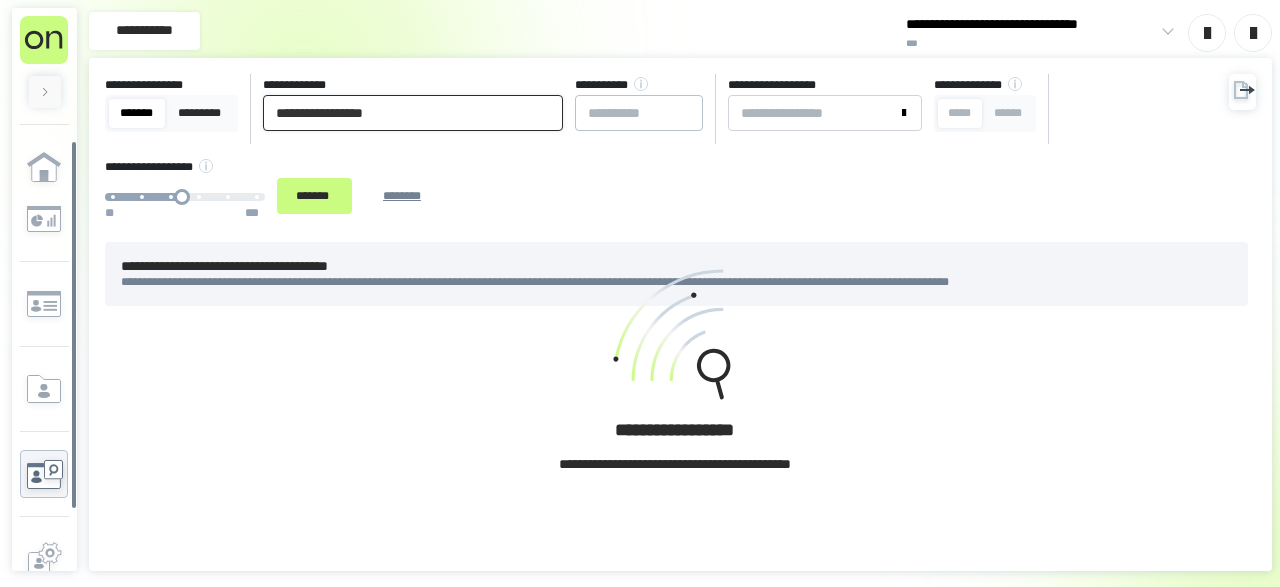 click on "**********" at bounding box center [413, 113] 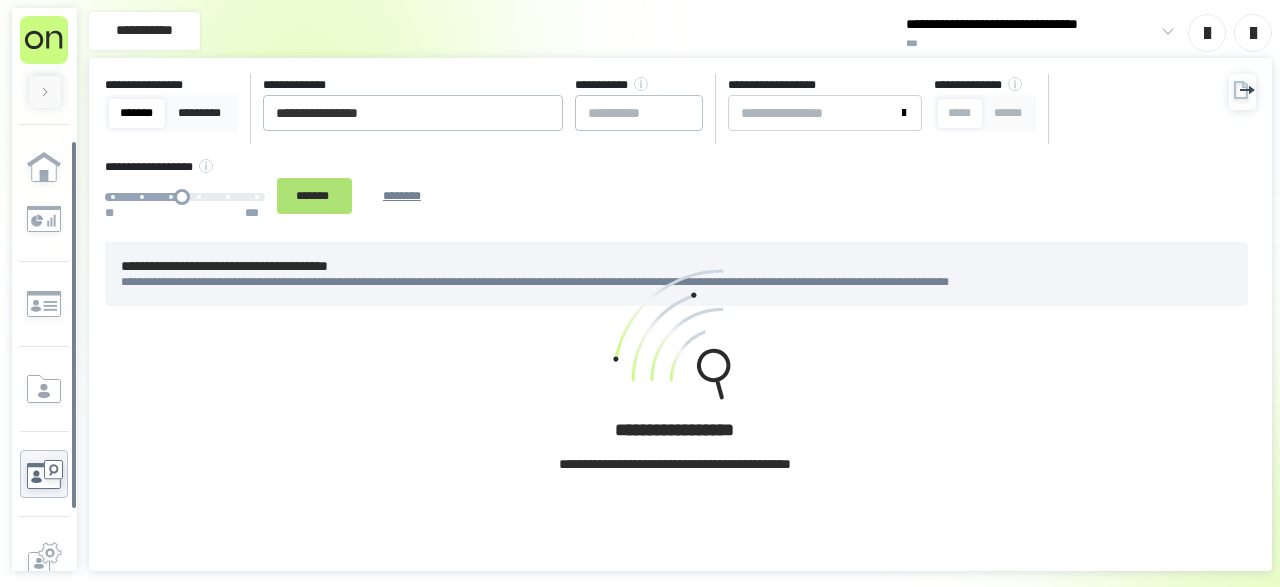 click on "*******" at bounding box center [314, 195] 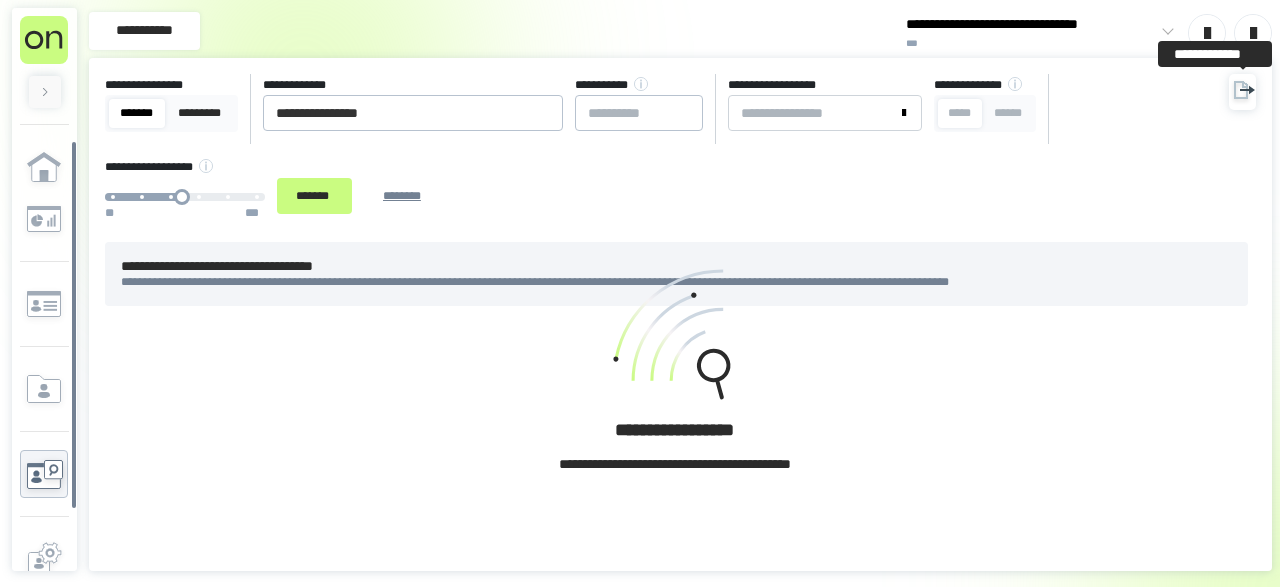 click 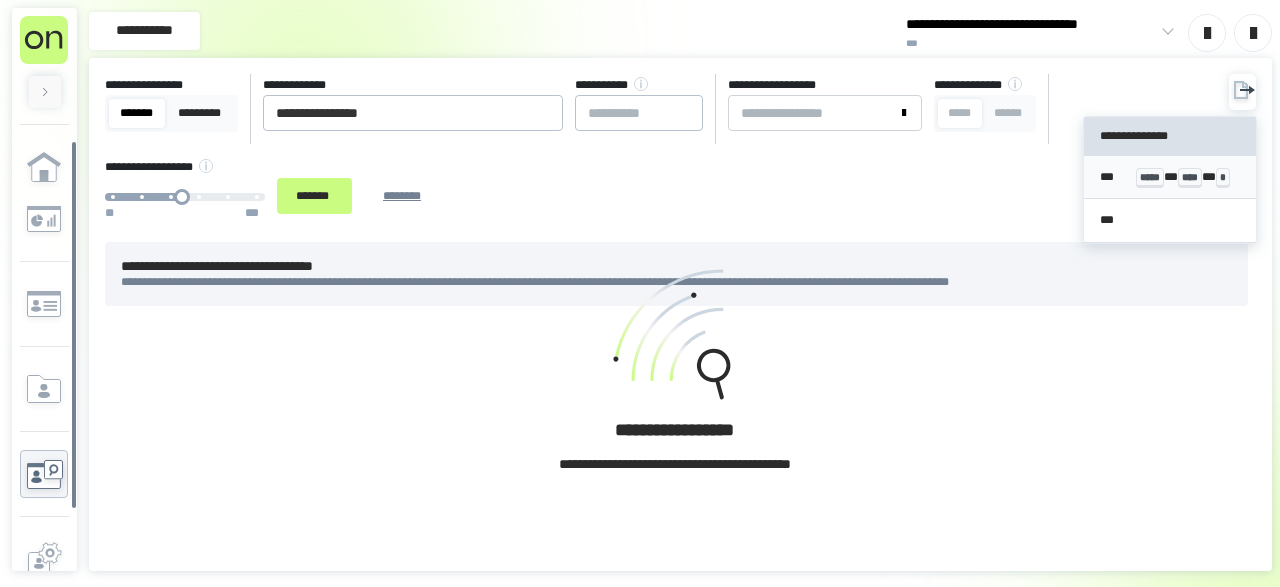click on "*** ***** * **** *   *" at bounding box center [1169, 177] 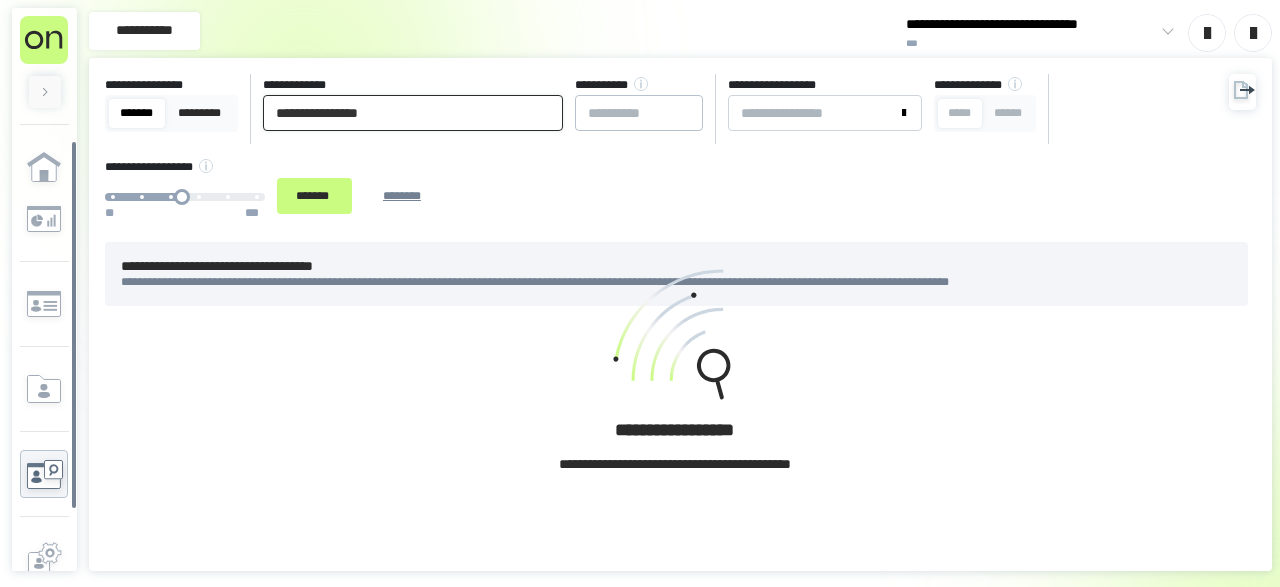 drag, startPoint x: 388, startPoint y: 113, endPoint x: 0, endPoint y: 176, distance: 393.08142 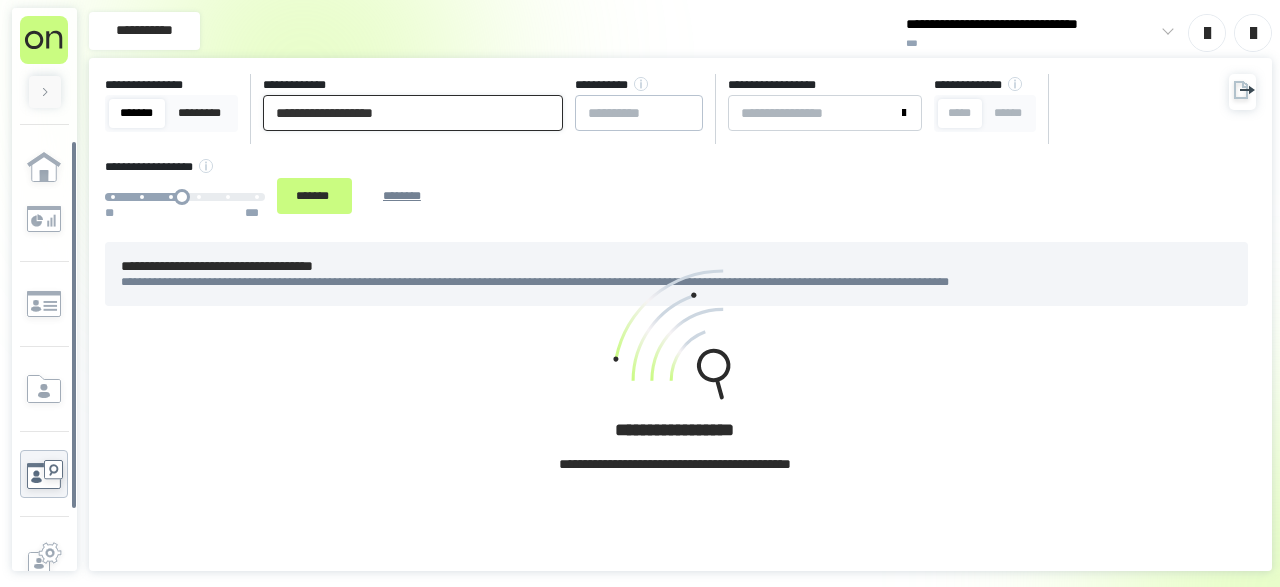 click on "**********" at bounding box center (413, 113) 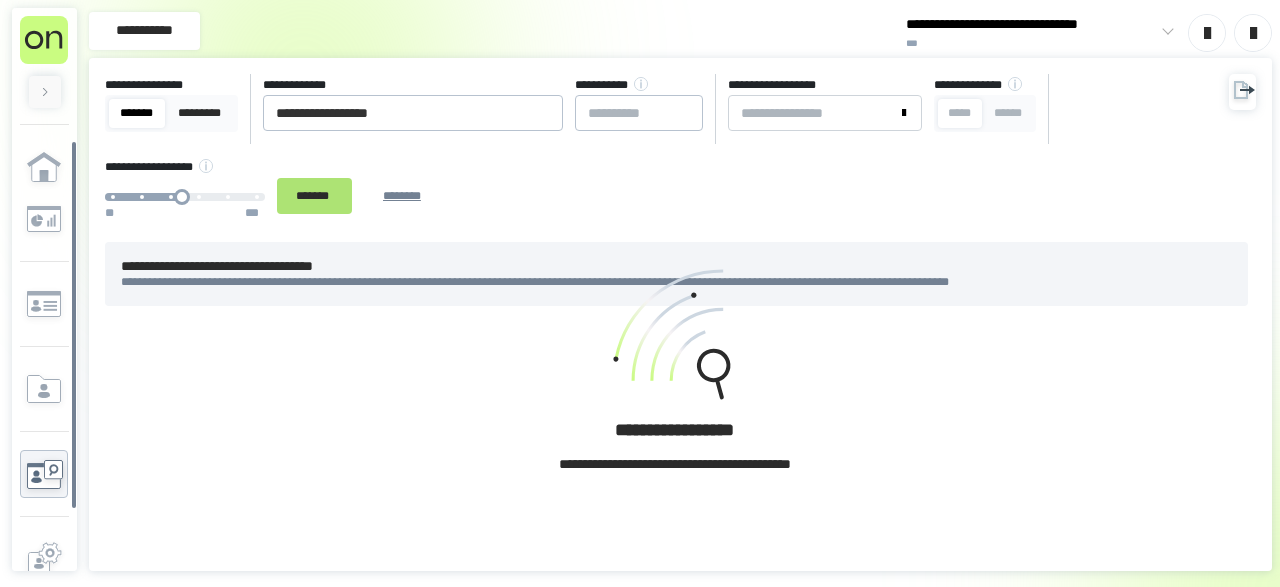 click on "*******" at bounding box center (314, 195) 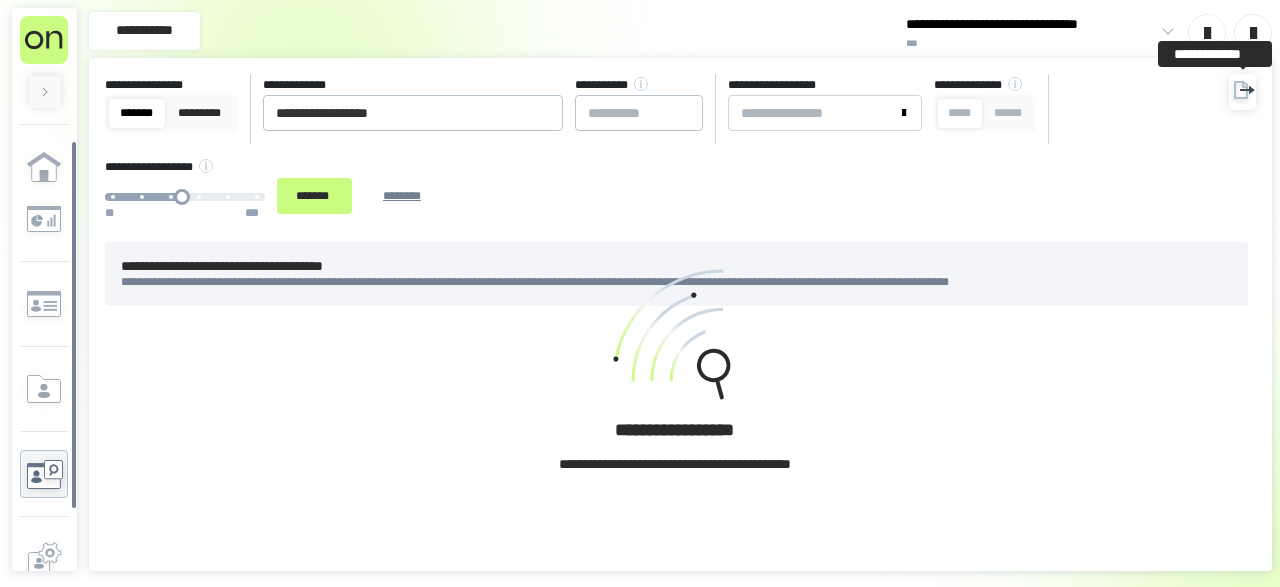 click 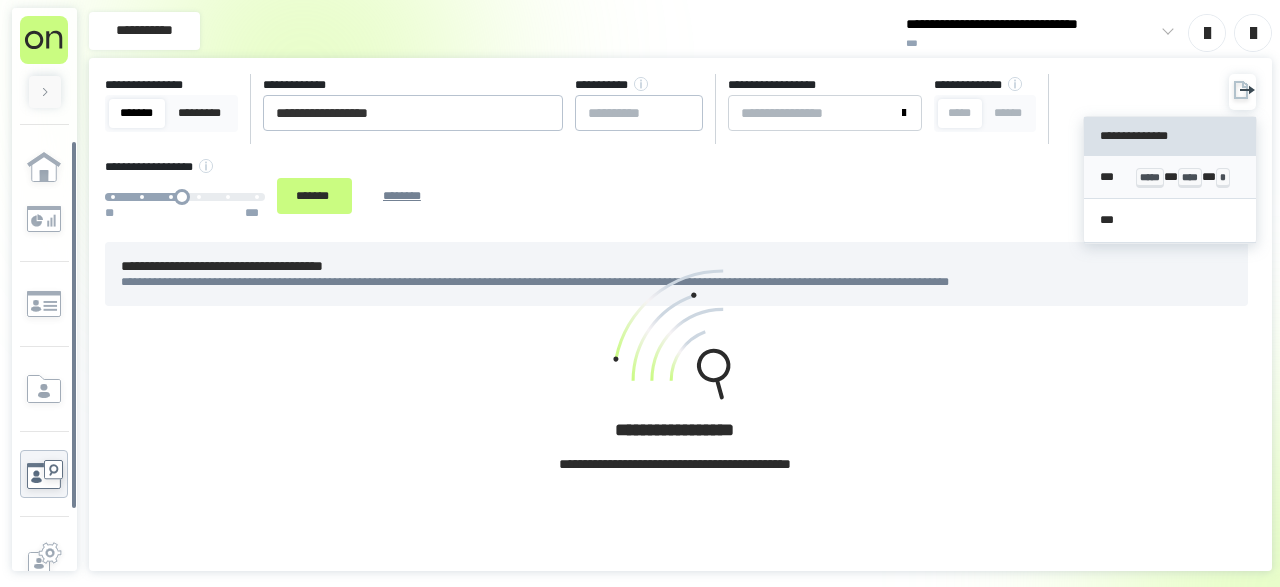 click on "*** ***** * **** *   *" at bounding box center (1169, 178) 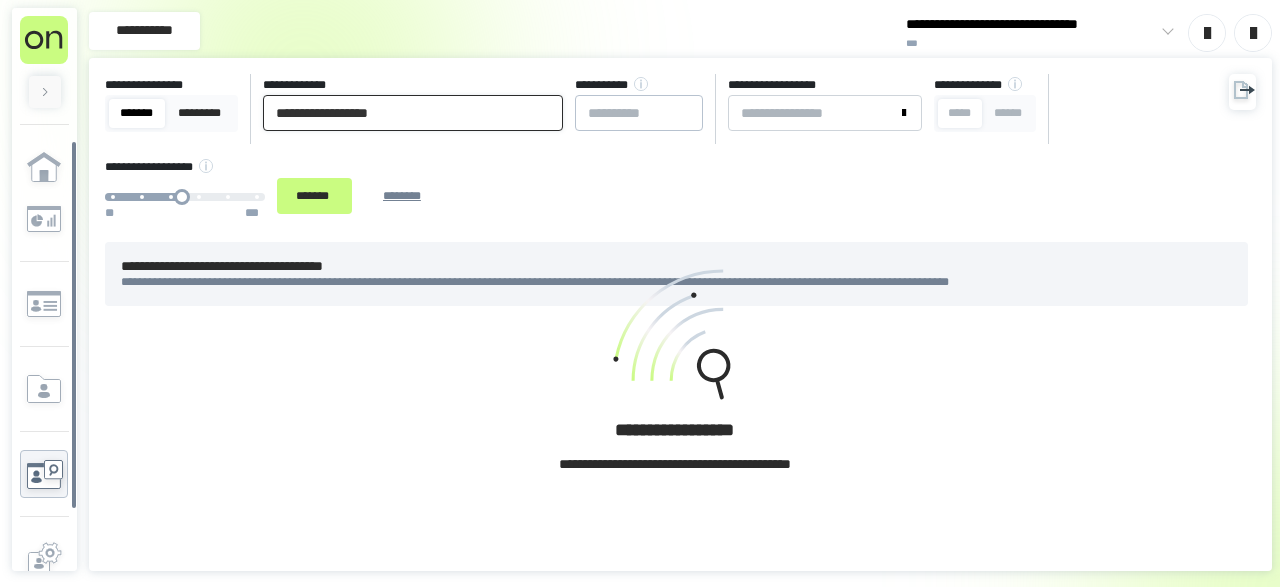 drag, startPoint x: 451, startPoint y: 117, endPoint x: 0, endPoint y: 139, distance: 451.53625 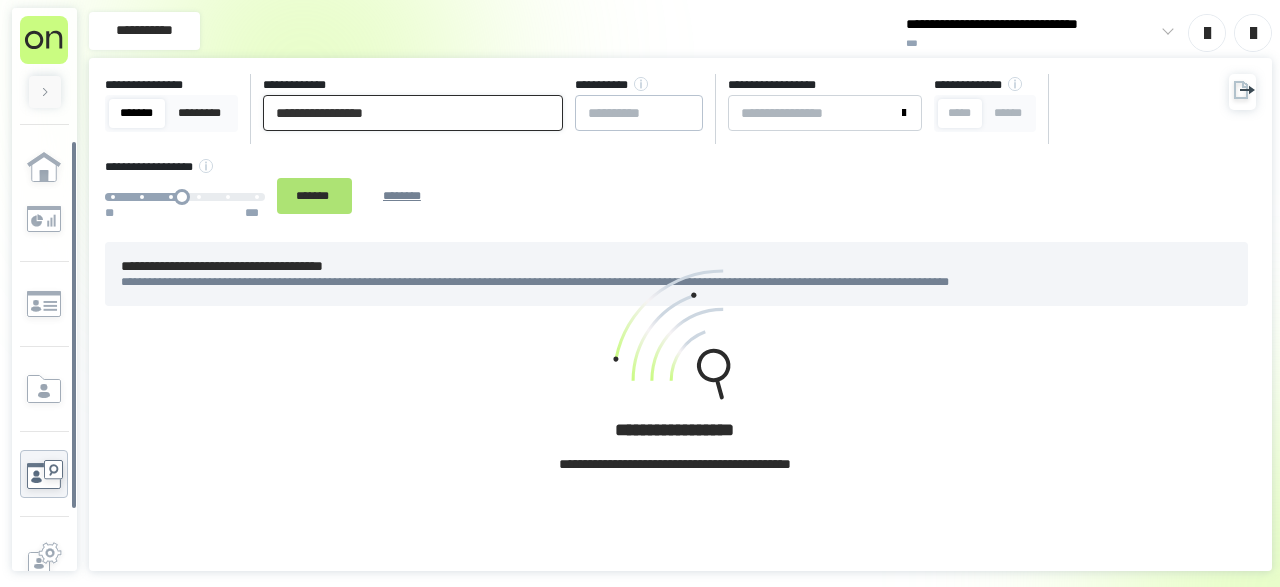 type on "**********" 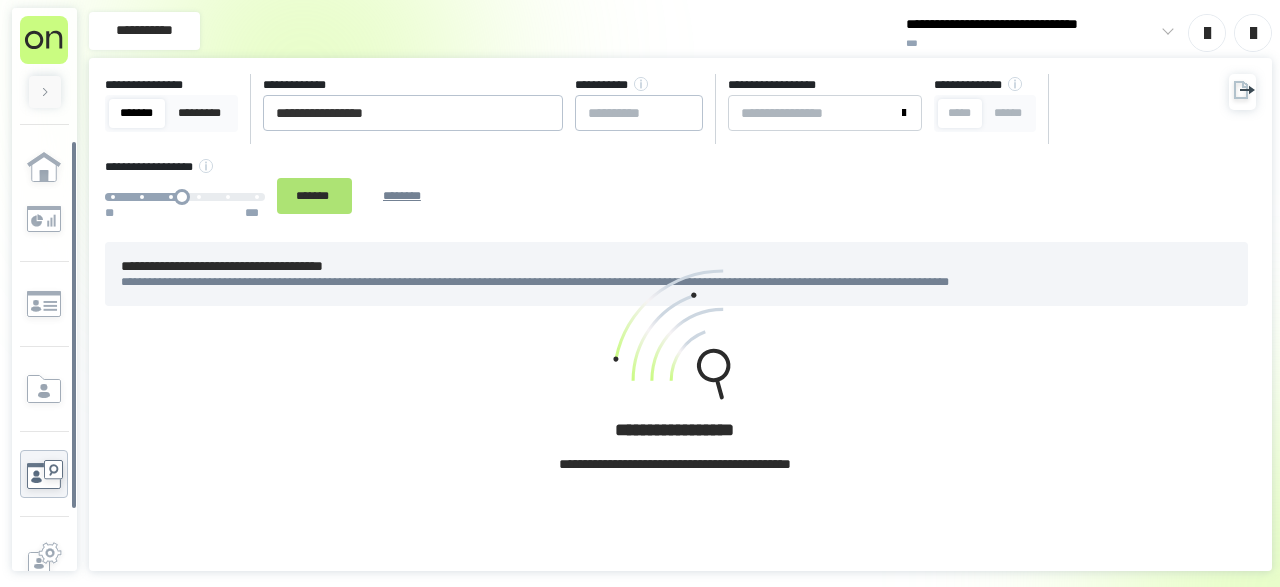 click on "*******" at bounding box center [314, 195] 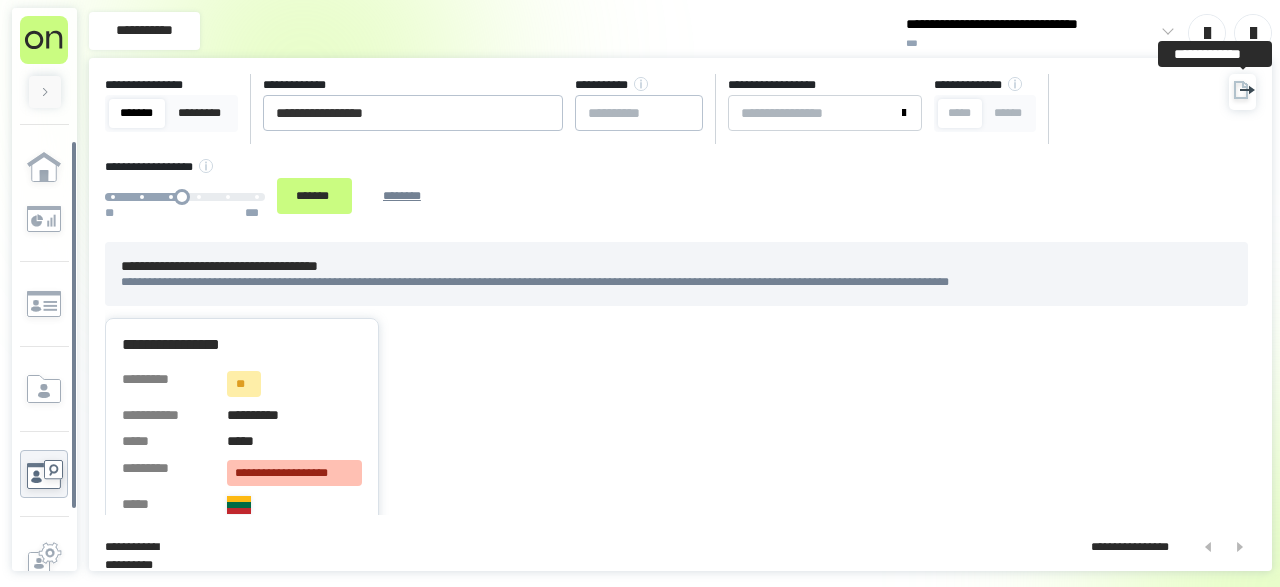click 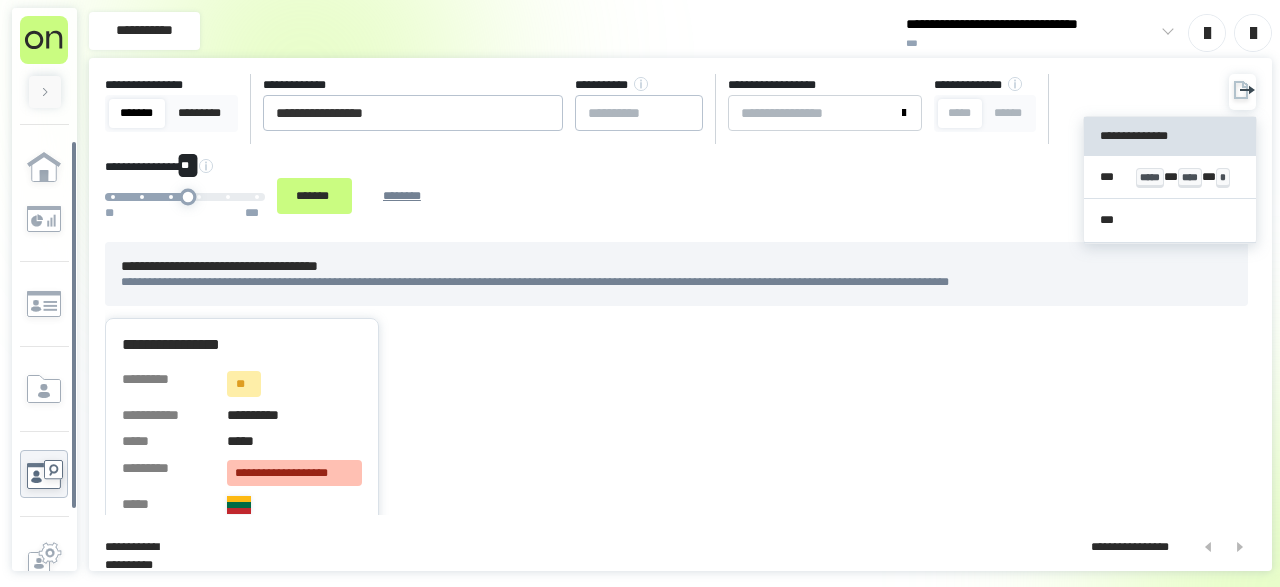 drag, startPoint x: 178, startPoint y: 195, endPoint x: 188, endPoint y: 197, distance: 10.198039 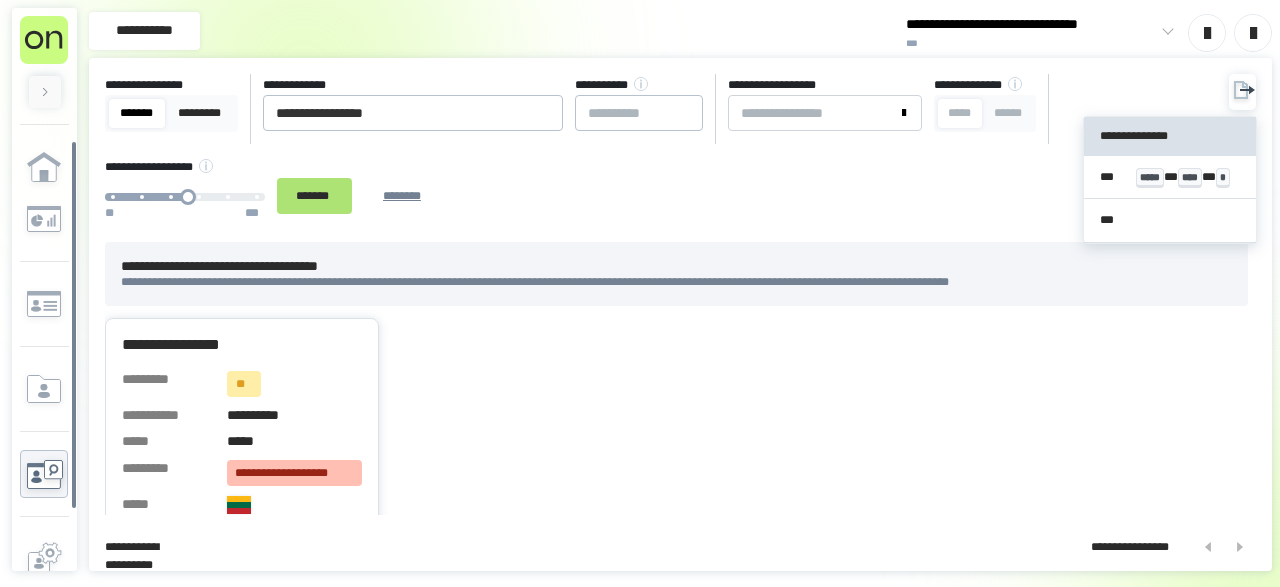 click on "*******" at bounding box center [314, 195] 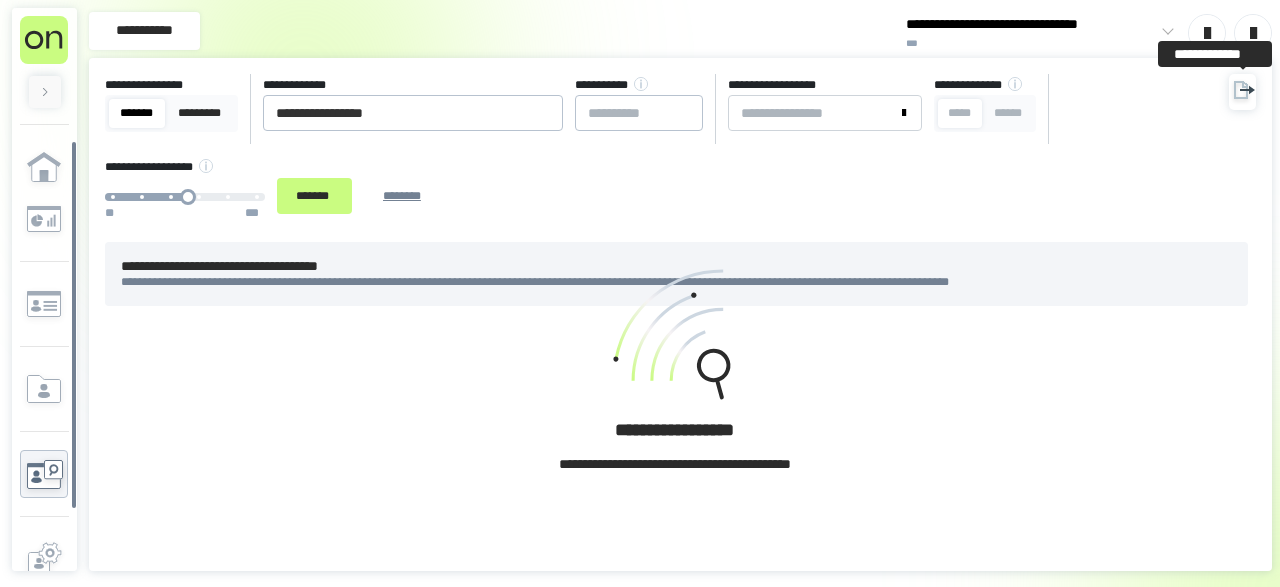 click 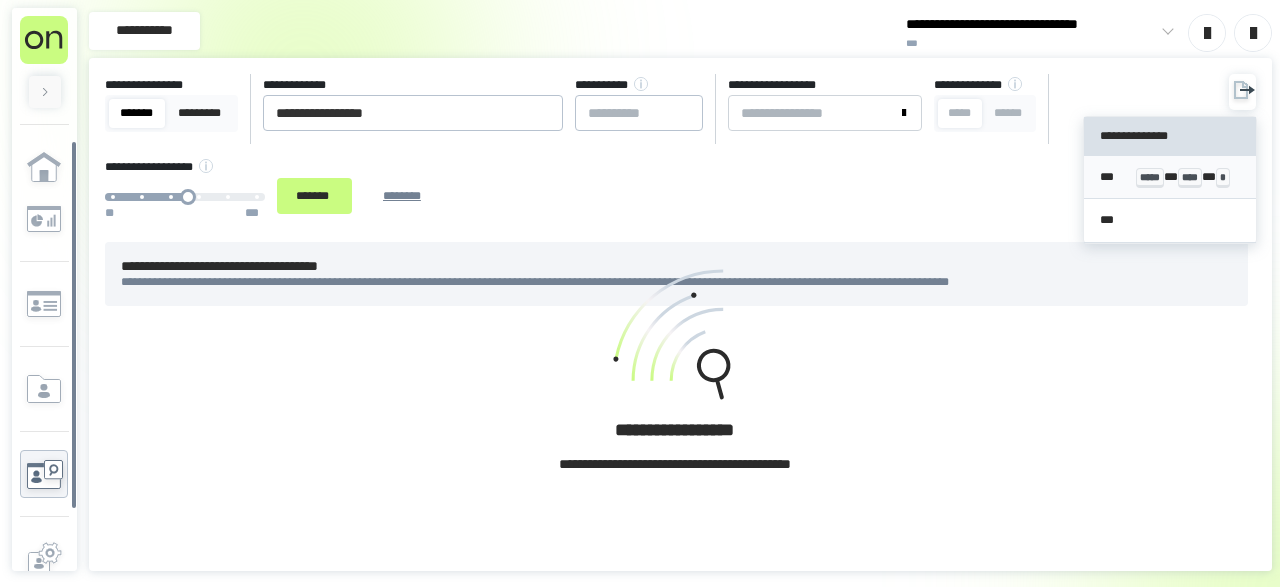click on "*** ***** * **** *   *" at bounding box center (1169, 177) 